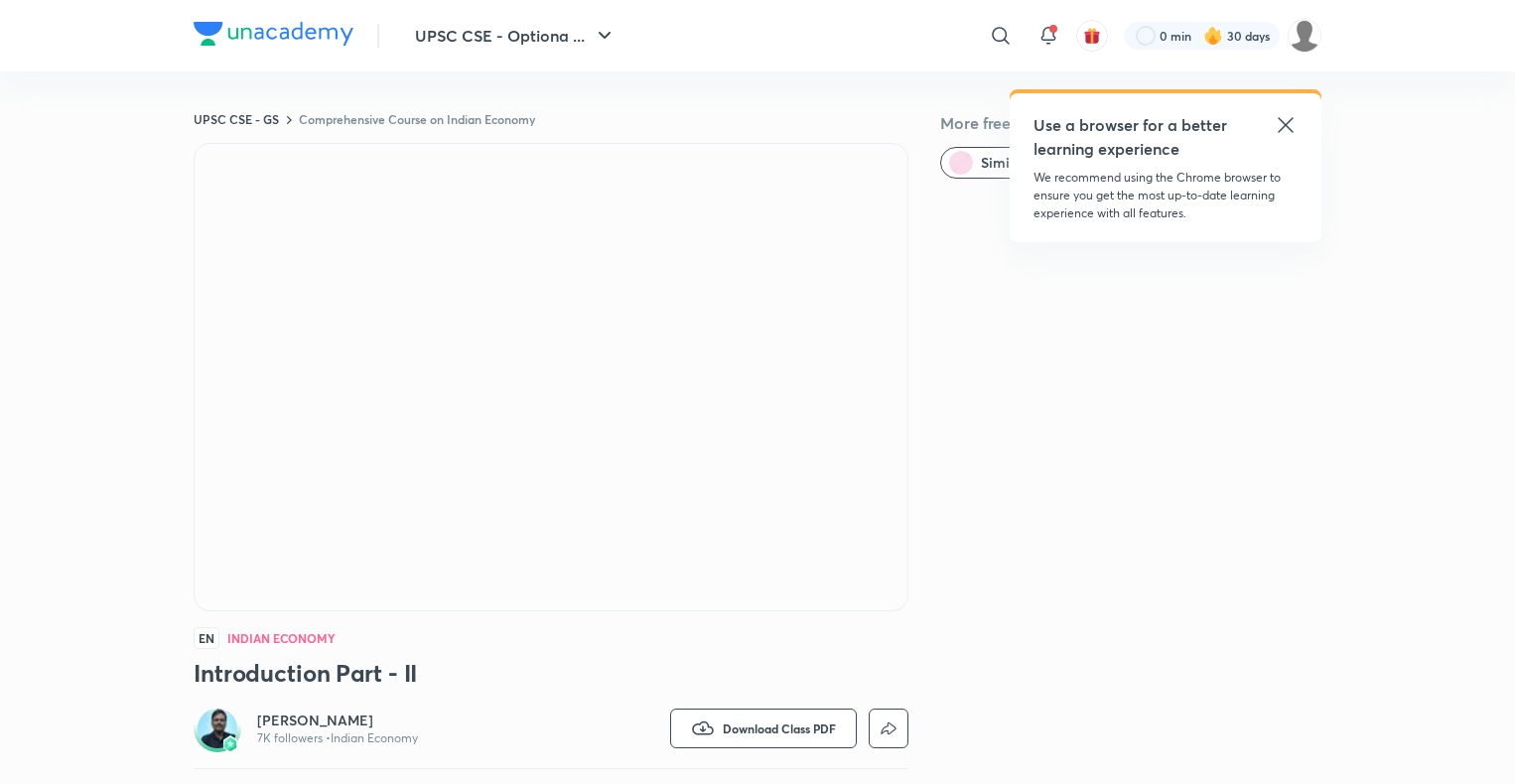 scroll, scrollTop: 0, scrollLeft: 0, axis: both 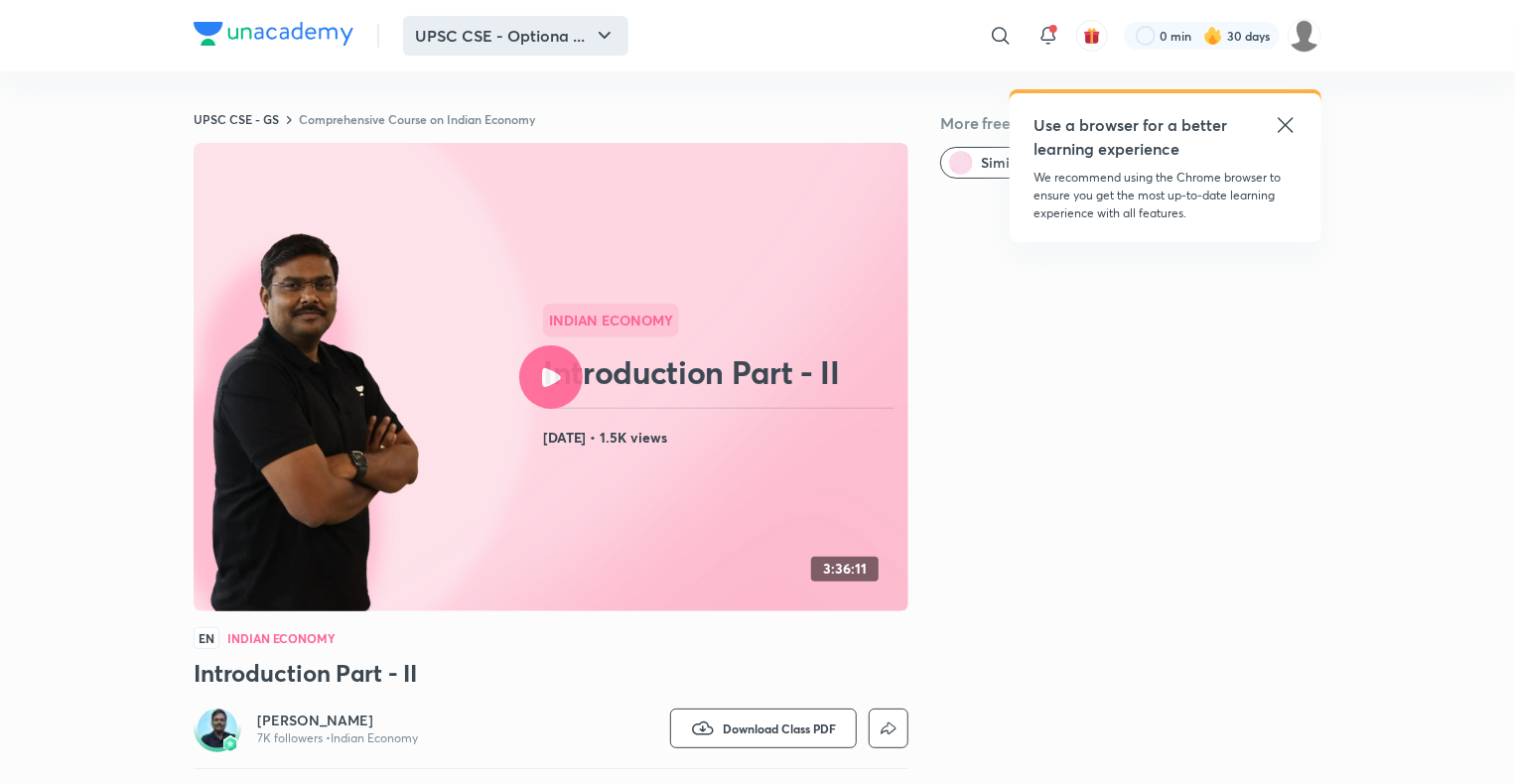 click on "UPSC CSE - Optiona ..." at bounding box center (515, 36) 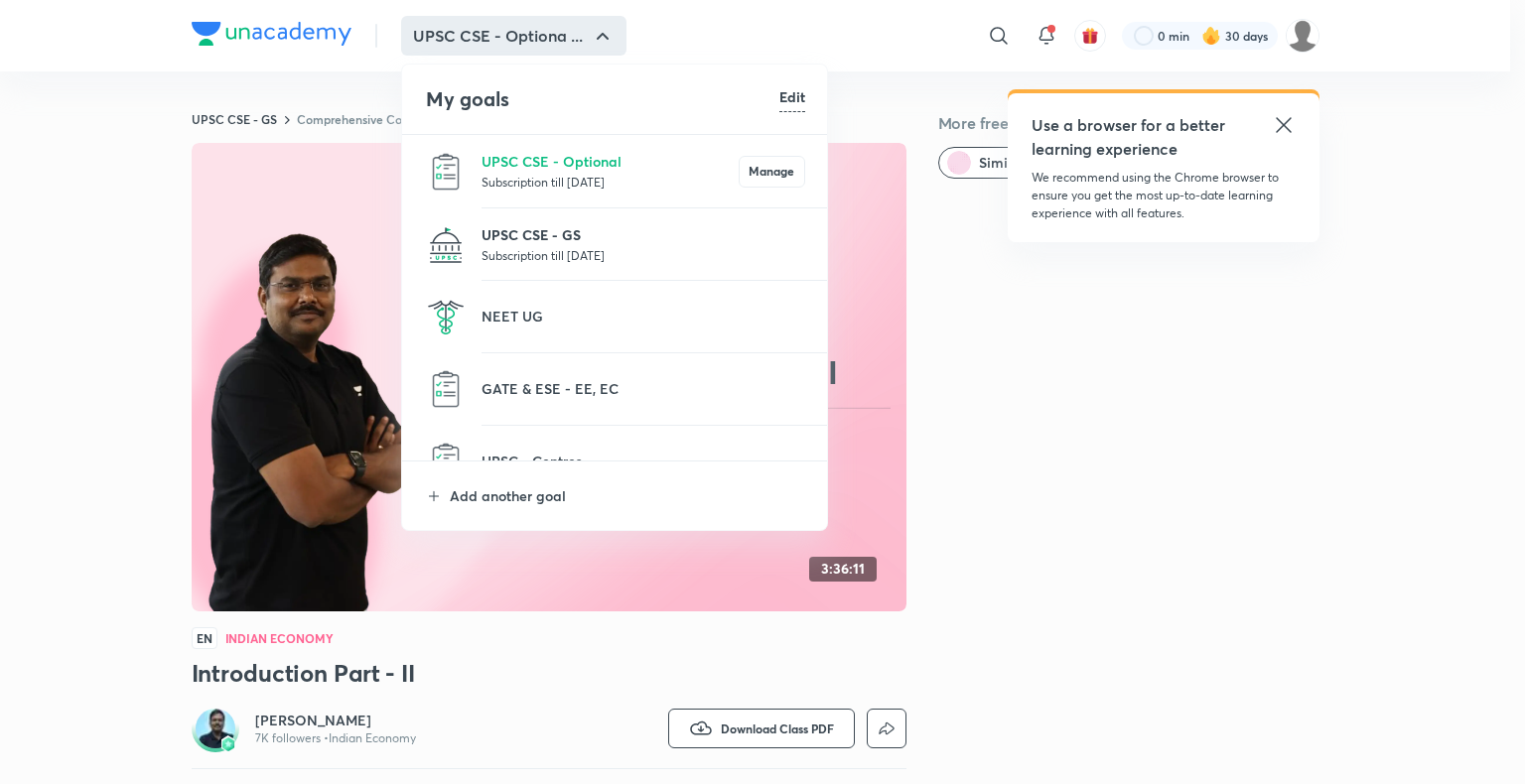 click on "UPSC CSE - GS" at bounding box center (643, 234) 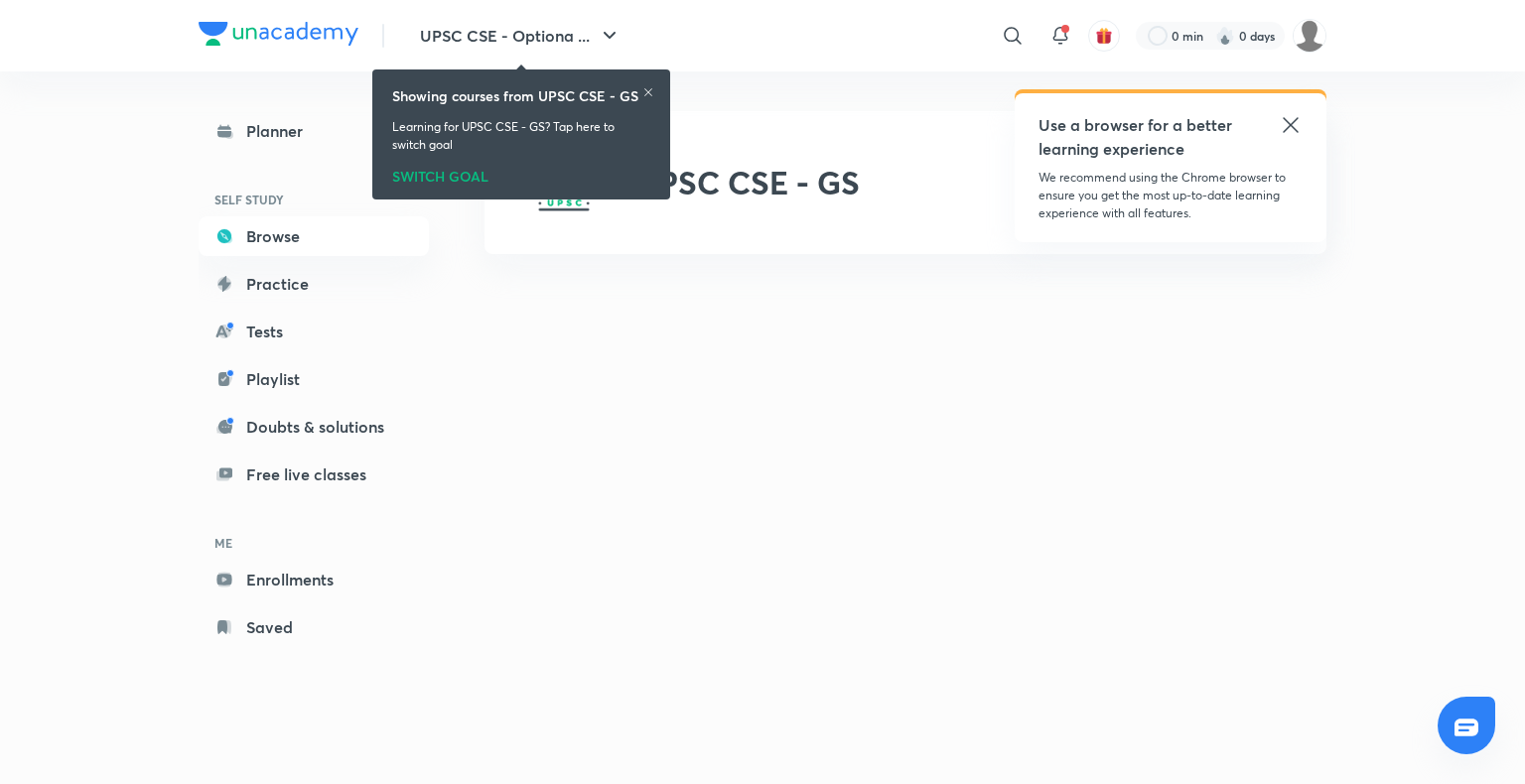 click 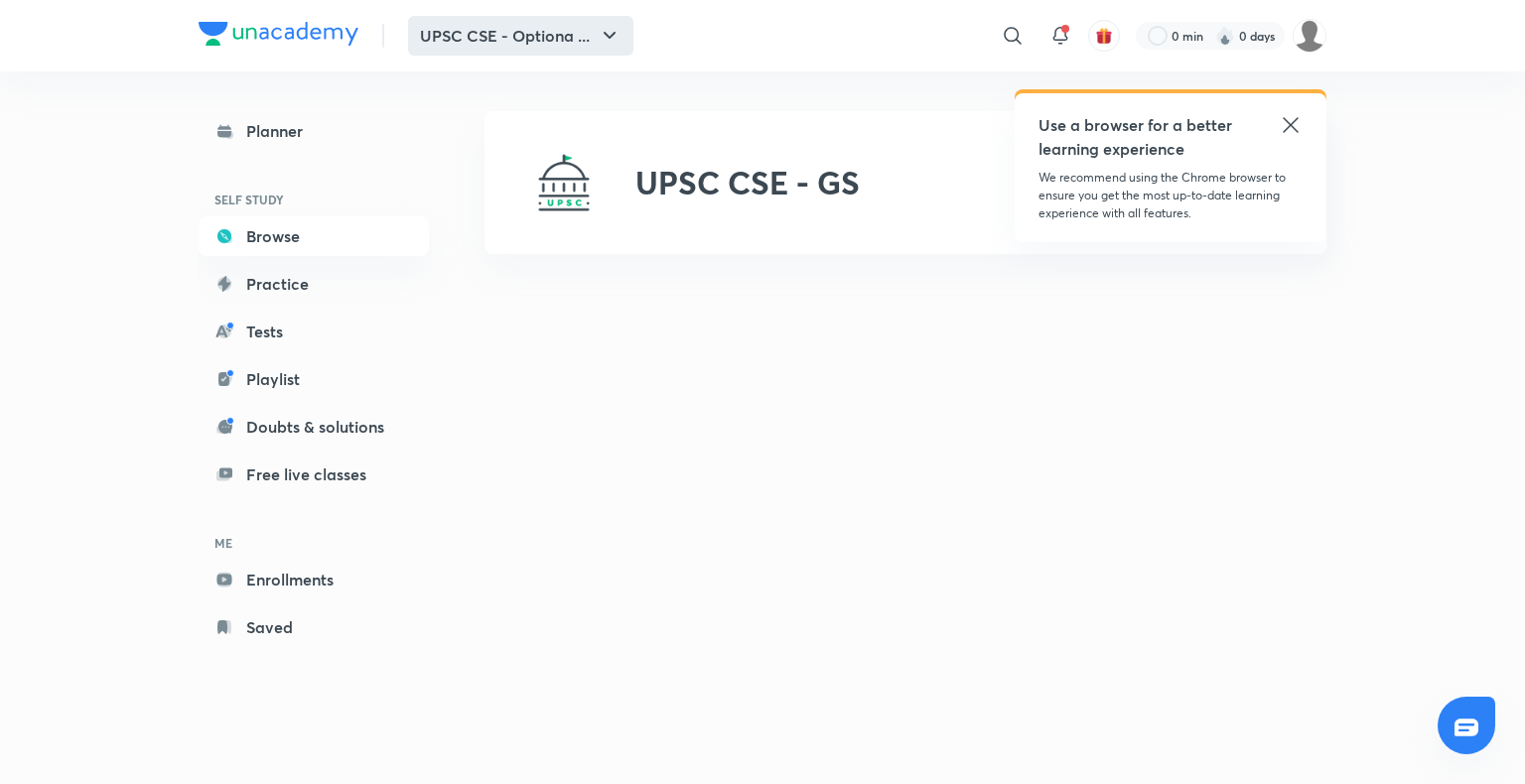 click on "UPSC CSE - Optiona ..." at bounding box center (520, 36) 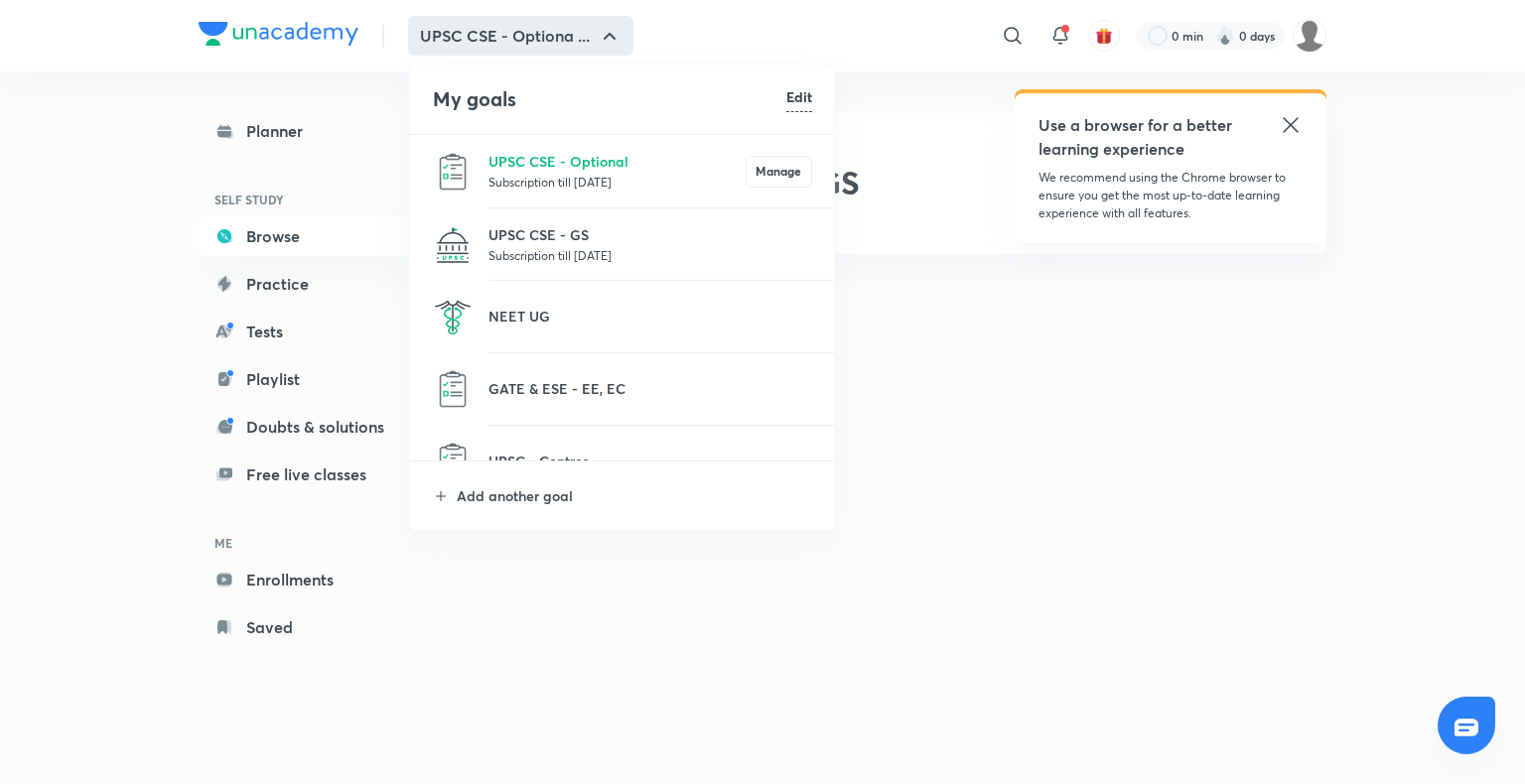 click on "Subscription till [DATE]" at bounding box center [650, 255] 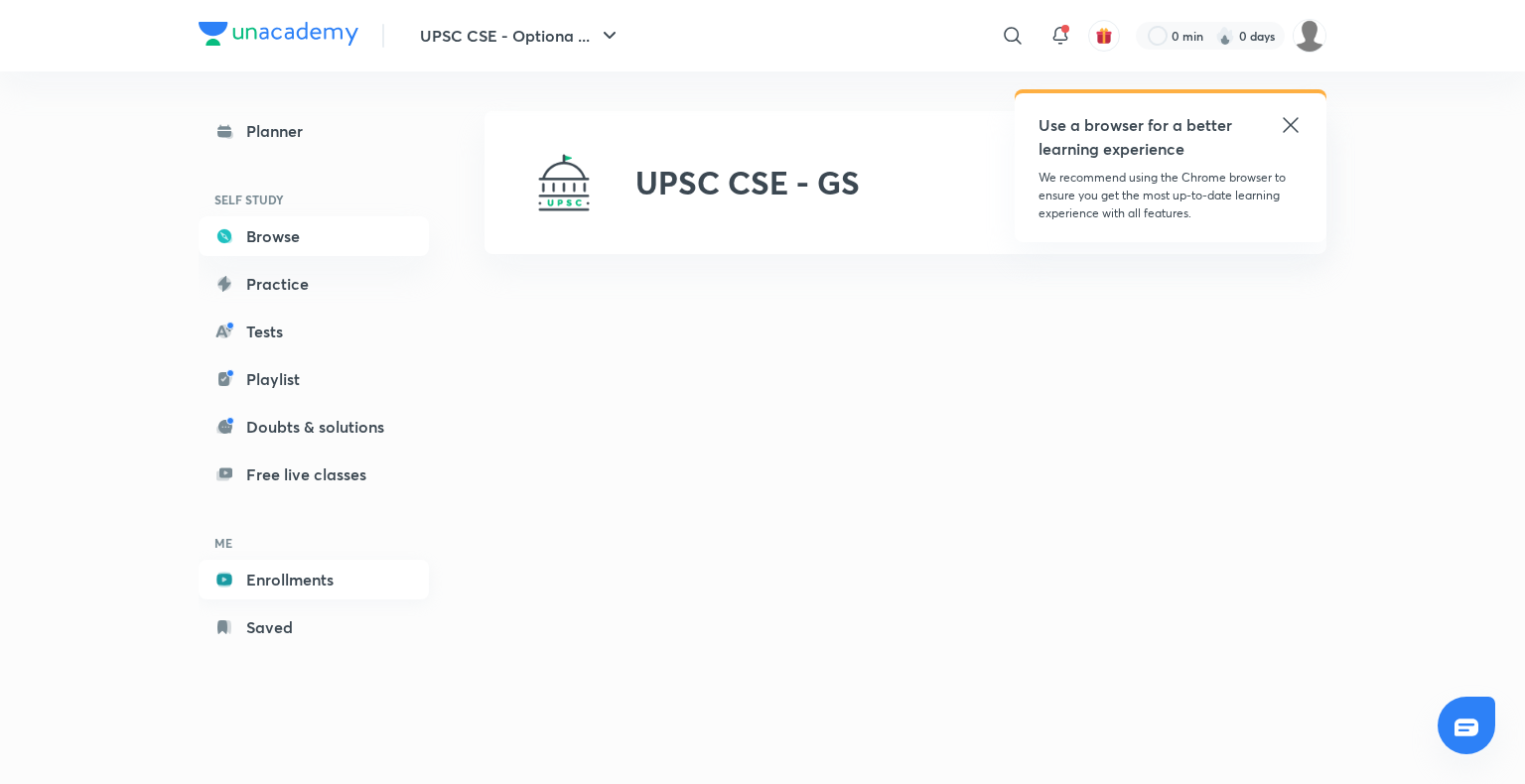 click on "Enrollments" at bounding box center (314, 580) 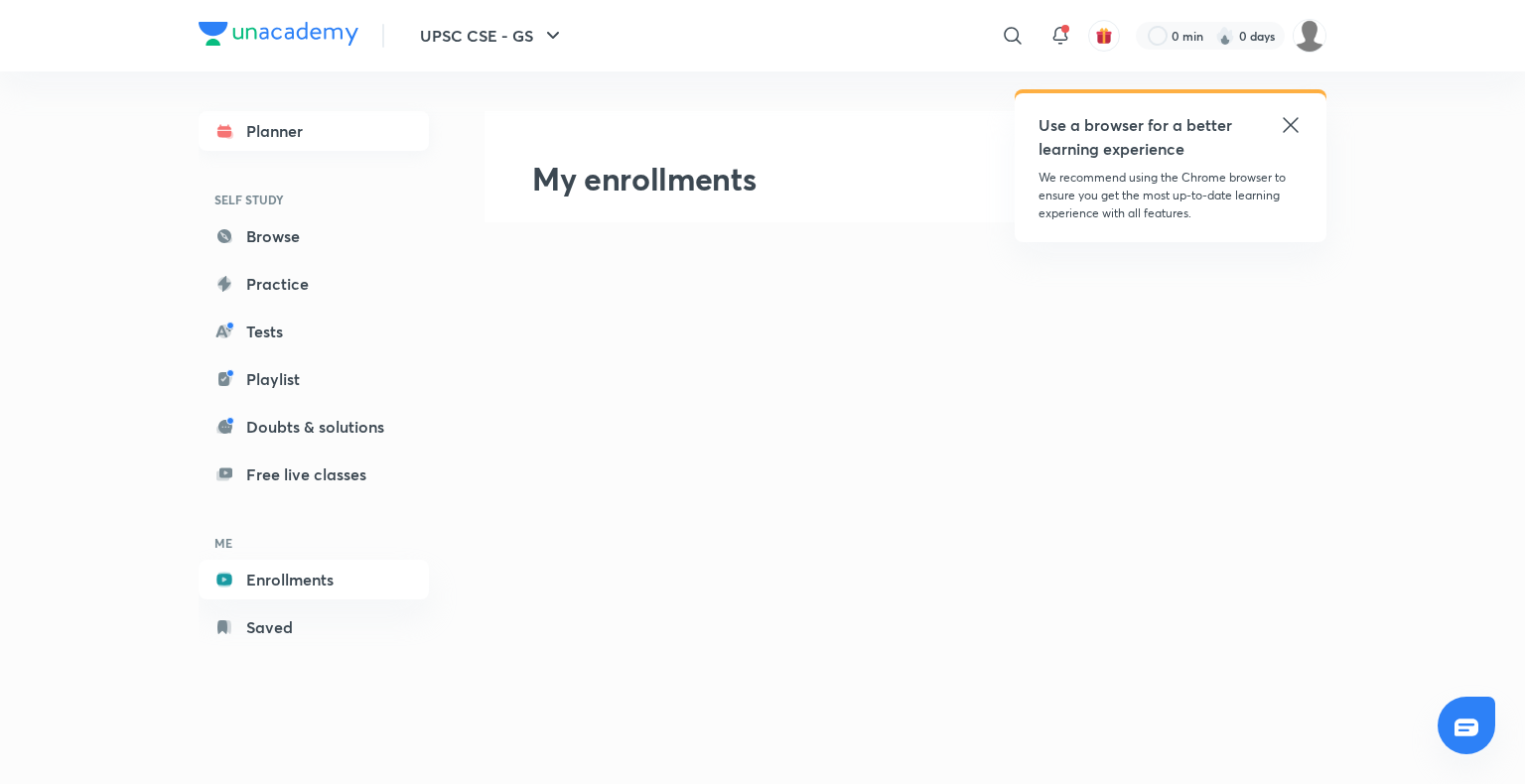 click on "Planner" at bounding box center (314, 131) 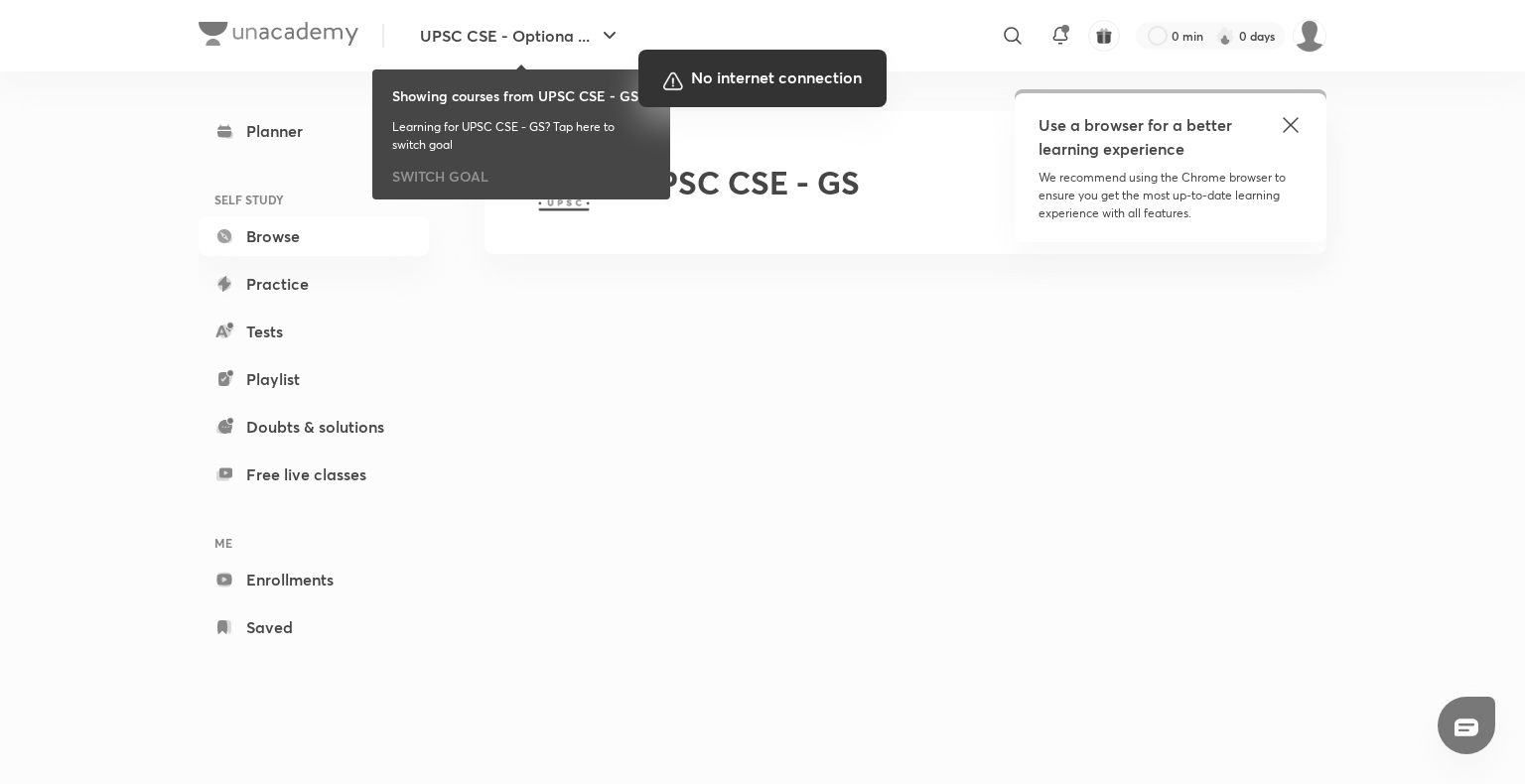 click at bounding box center (762, 392) 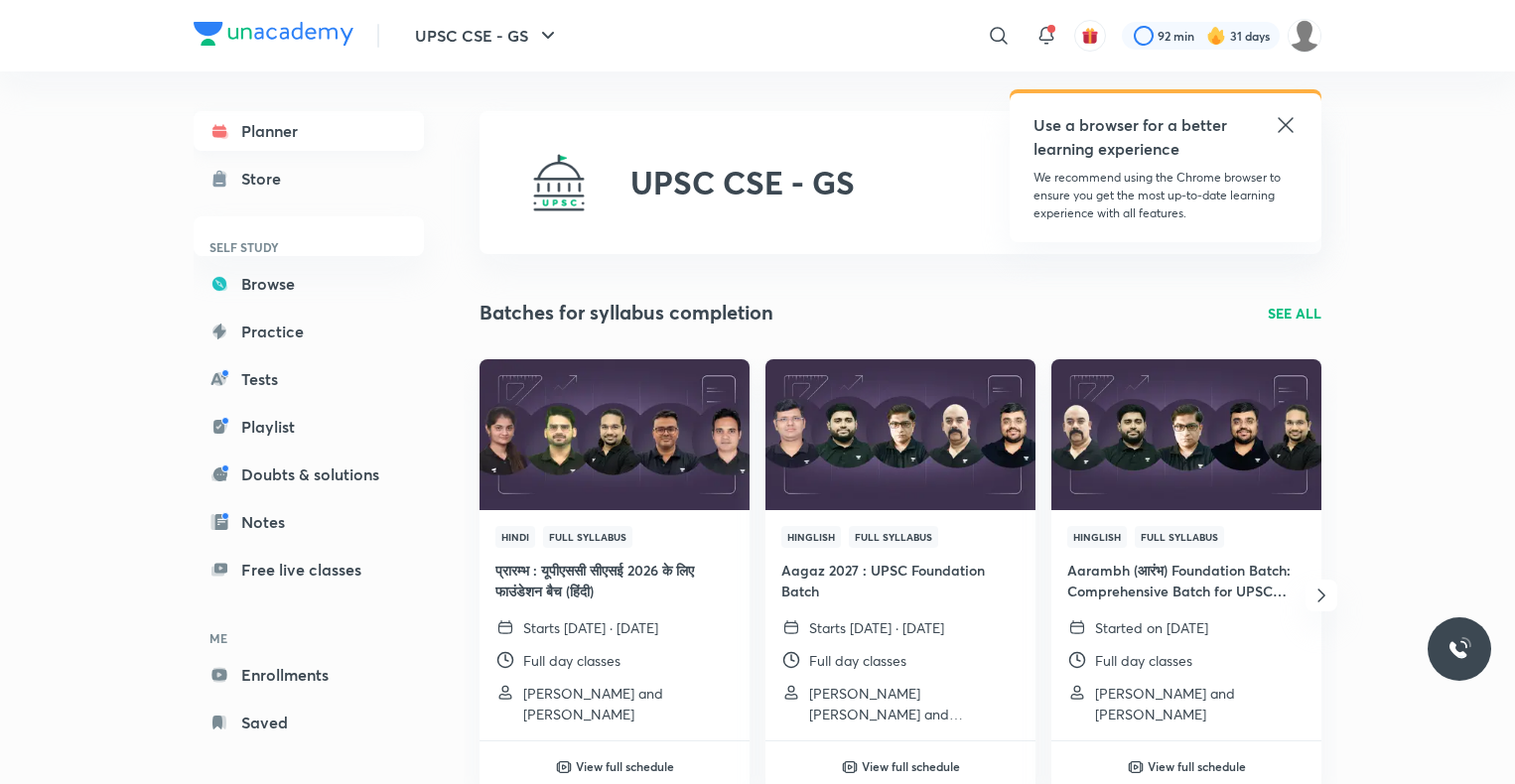 scroll, scrollTop: 0, scrollLeft: 0, axis: both 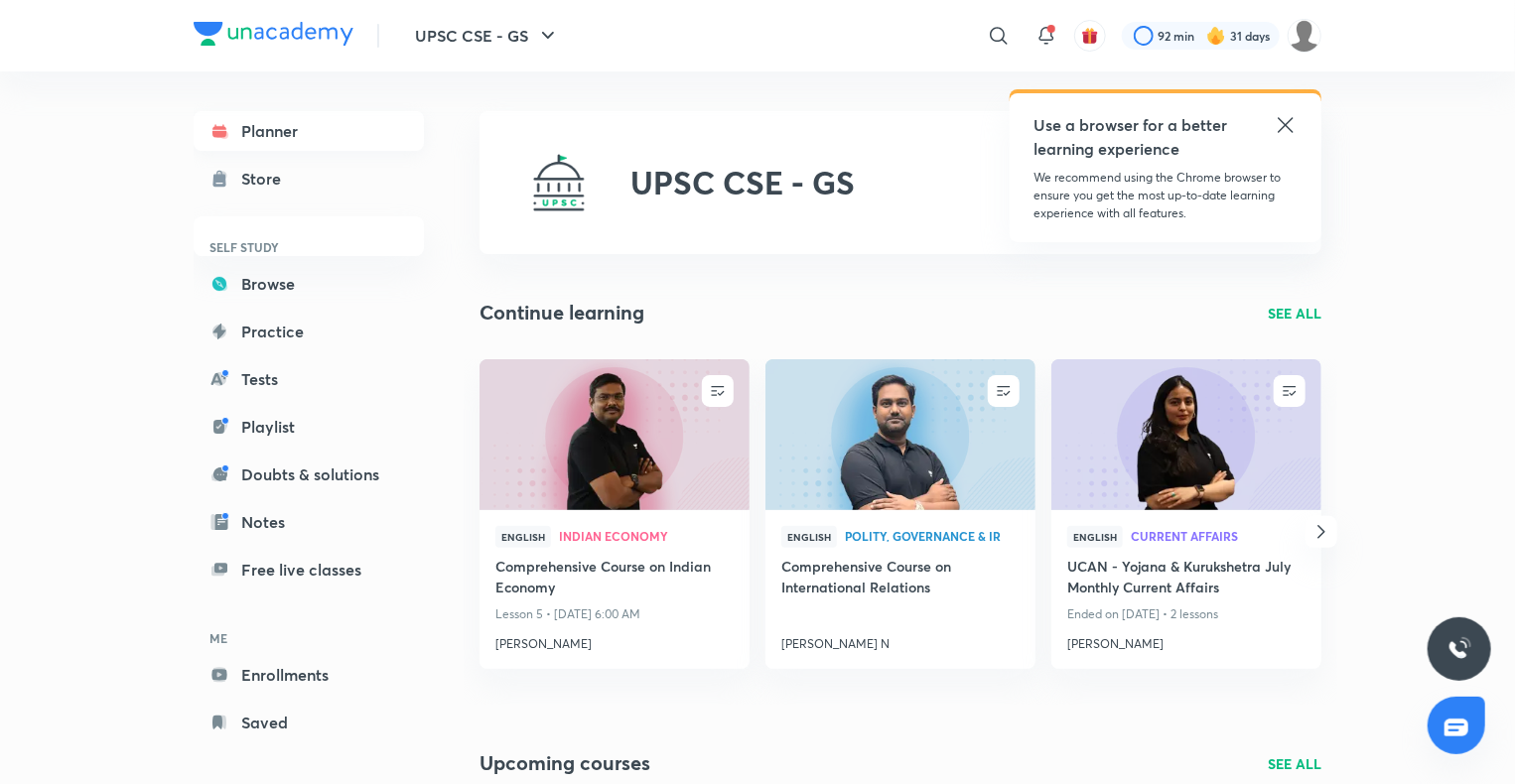 click on "Planner" at bounding box center [309, 131] 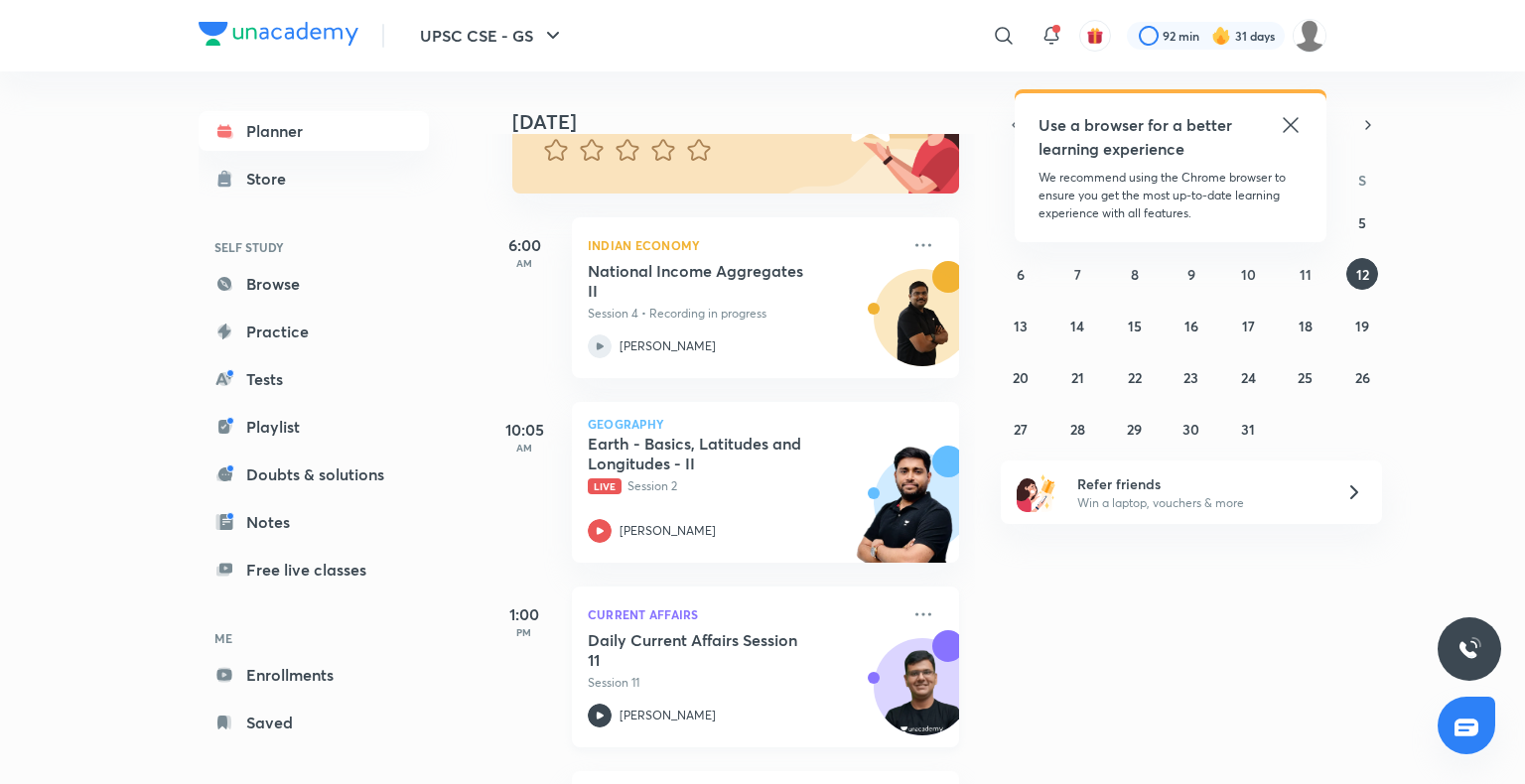 scroll, scrollTop: 393, scrollLeft: 0, axis: vertical 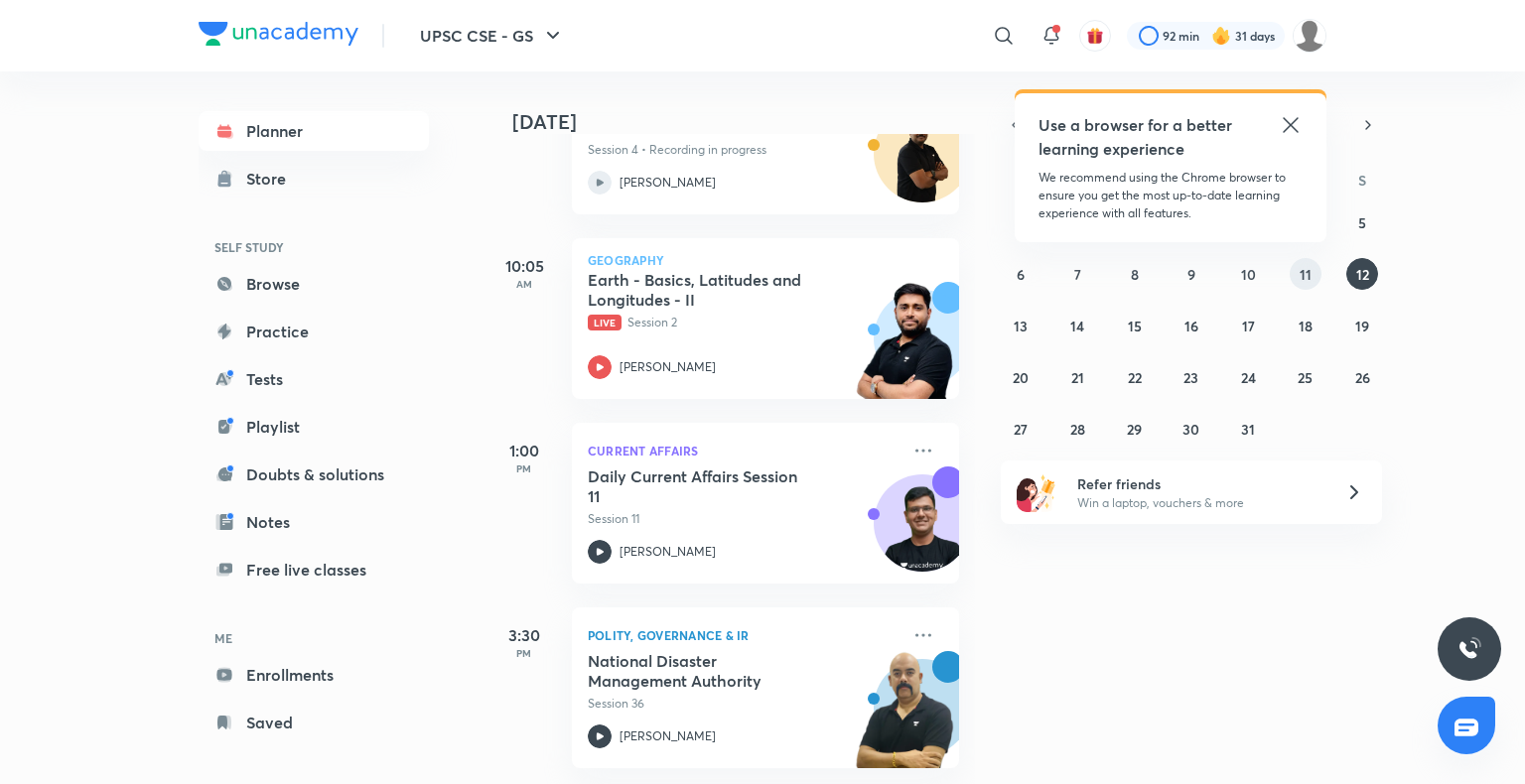 click on "11" at bounding box center (1306, 274) 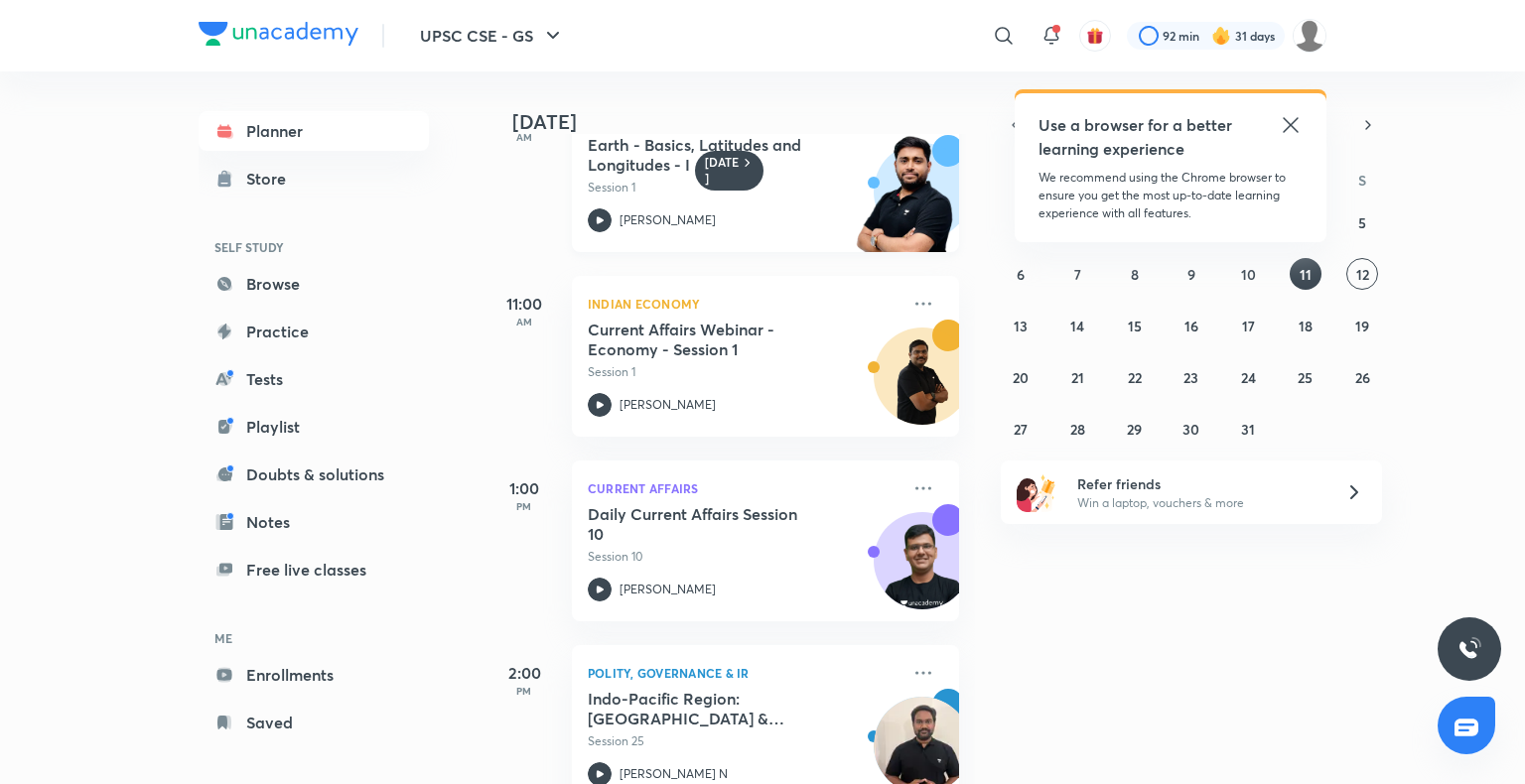 scroll, scrollTop: 305, scrollLeft: 0, axis: vertical 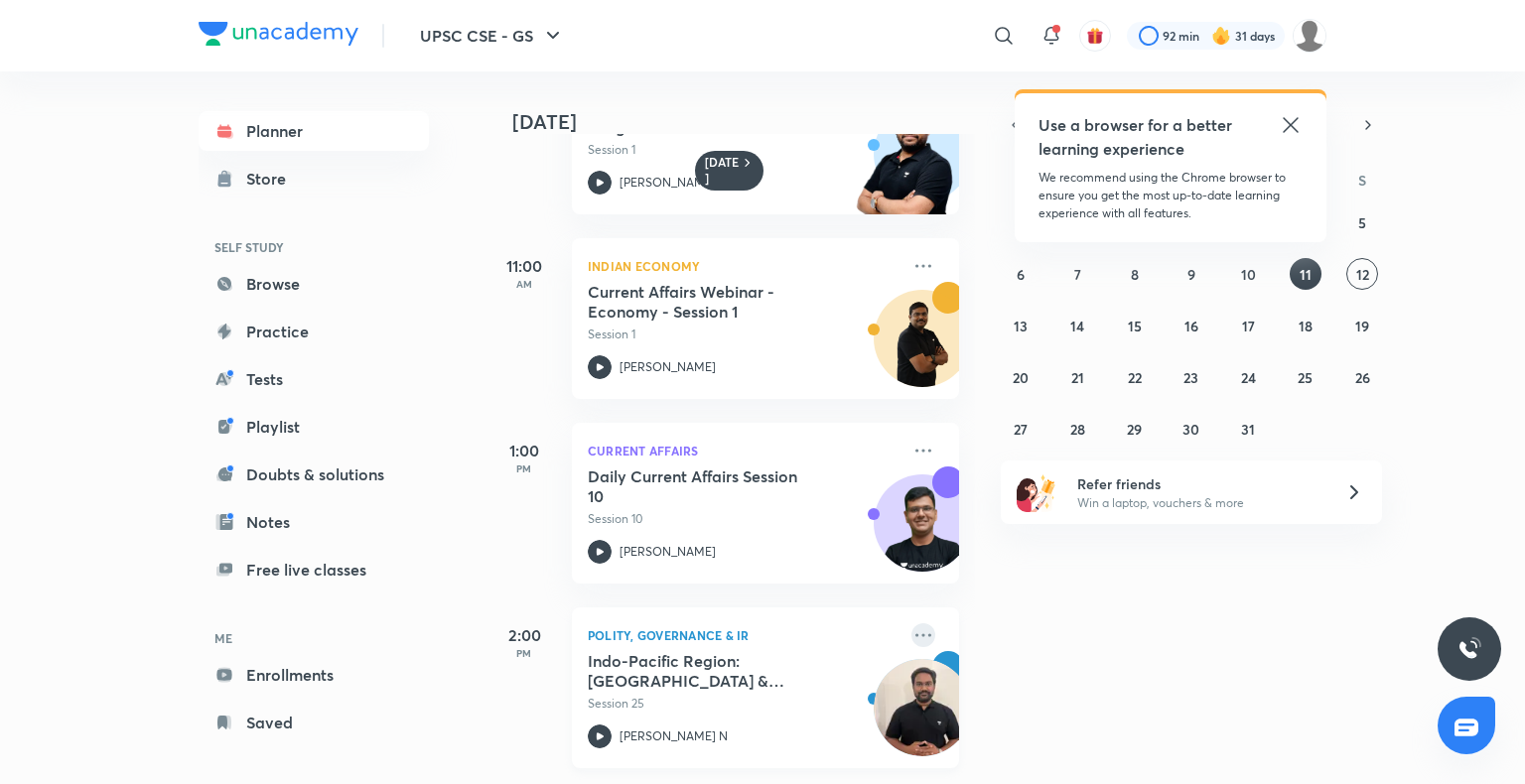 click 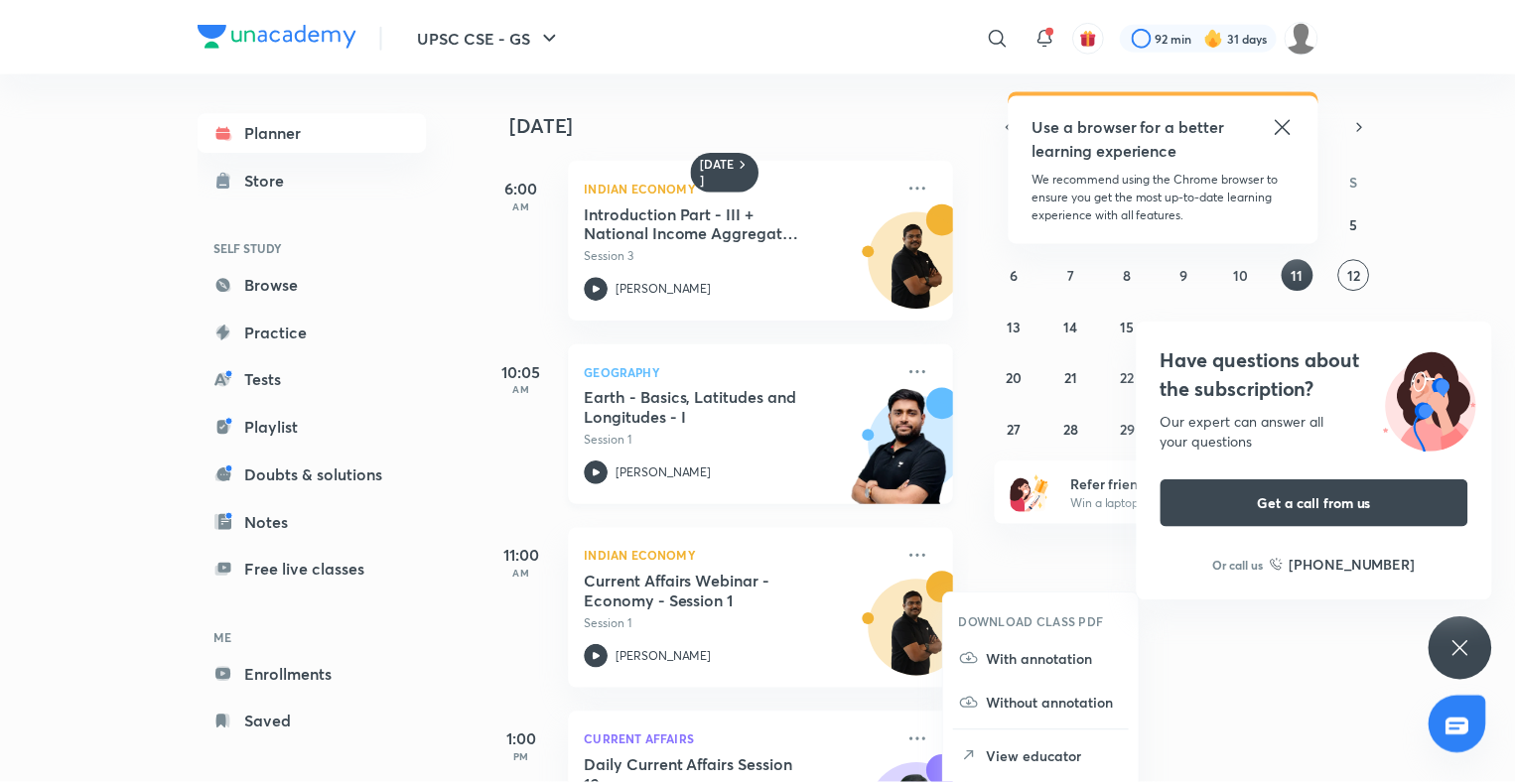 scroll, scrollTop: 305, scrollLeft: 0, axis: vertical 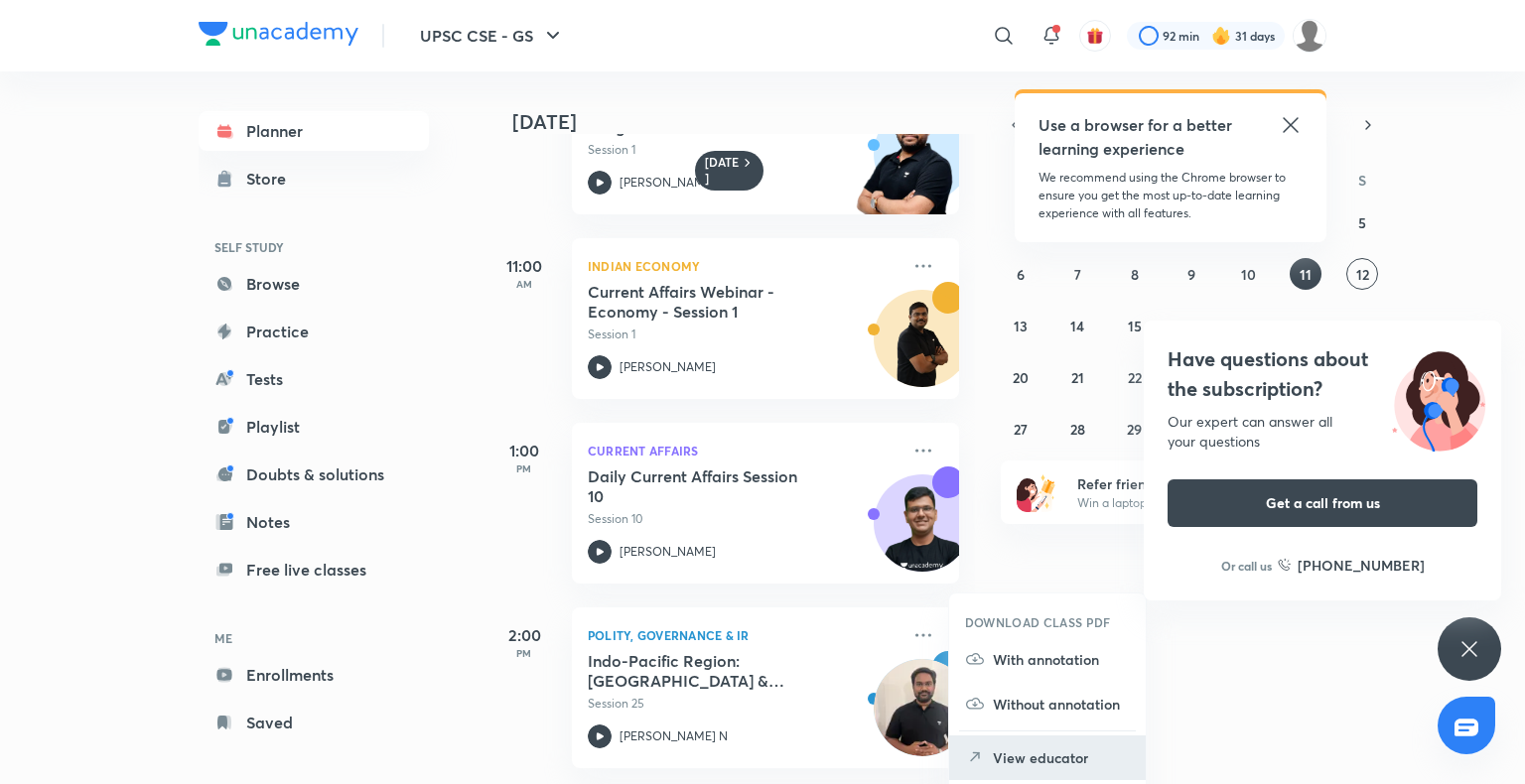 click on "View educator" at bounding box center (1061, 757) 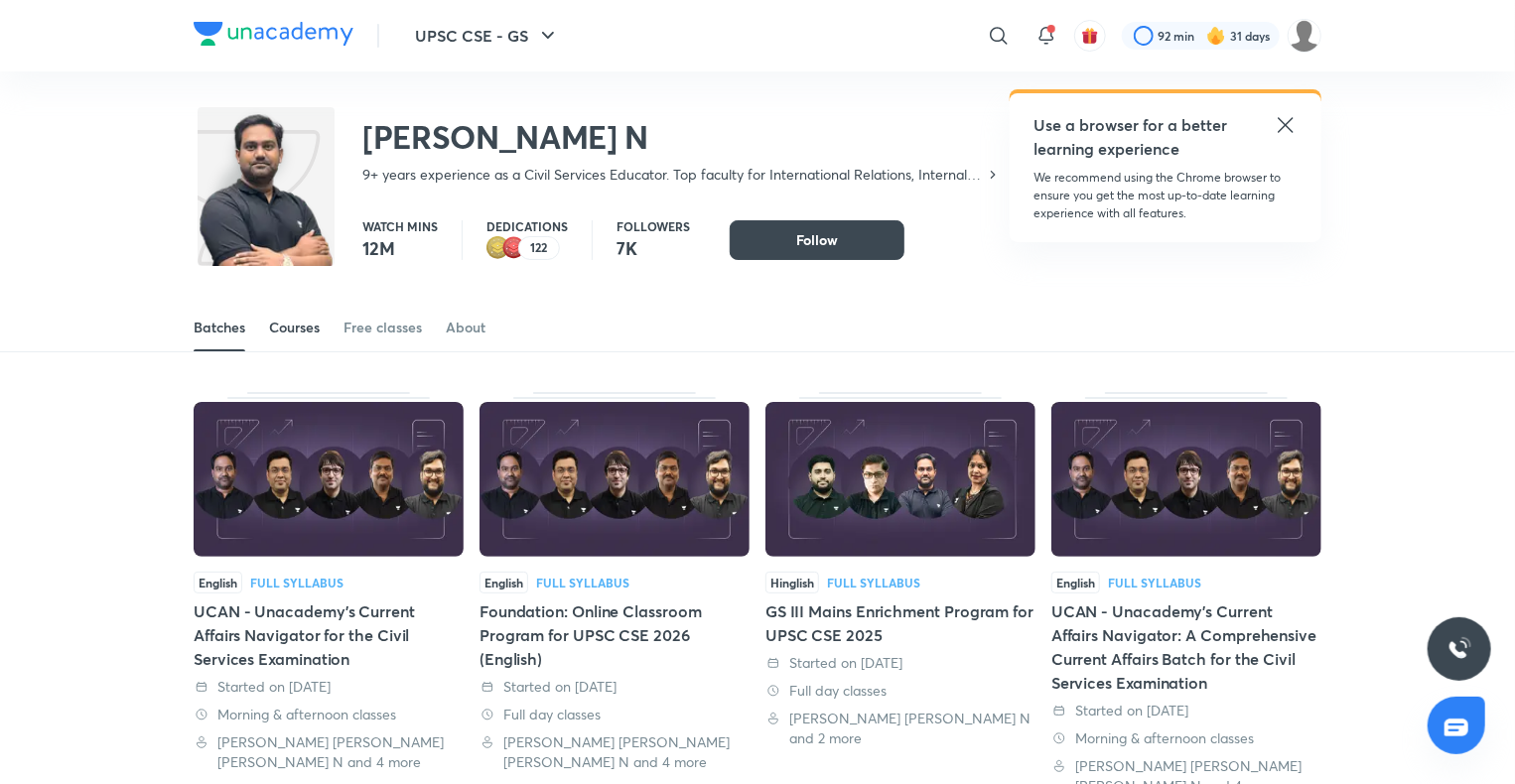 click on "Courses" at bounding box center [294, 327] 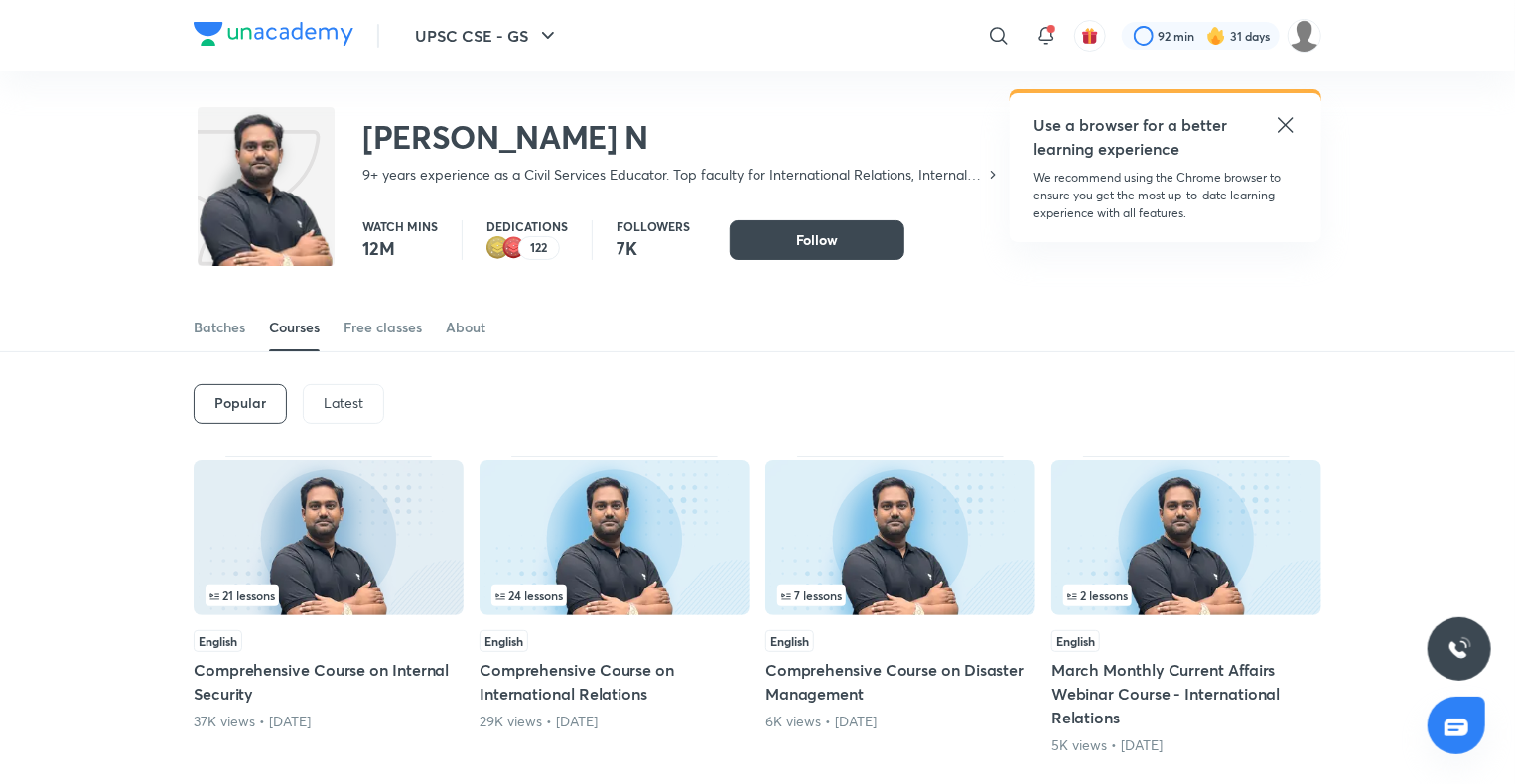 click on "Latest" at bounding box center (344, 403) 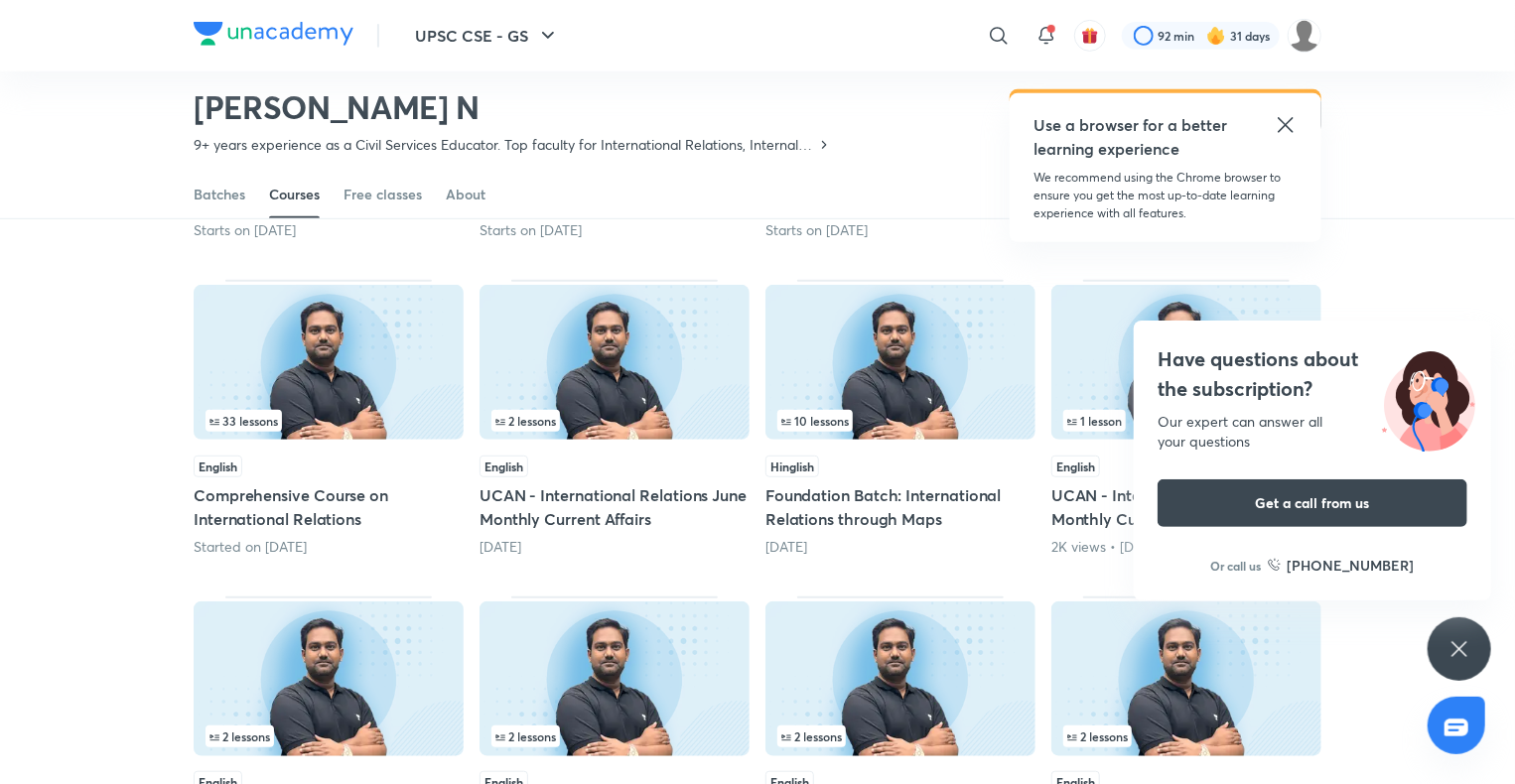 scroll, scrollTop: 265, scrollLeft: 0, axis: vertical 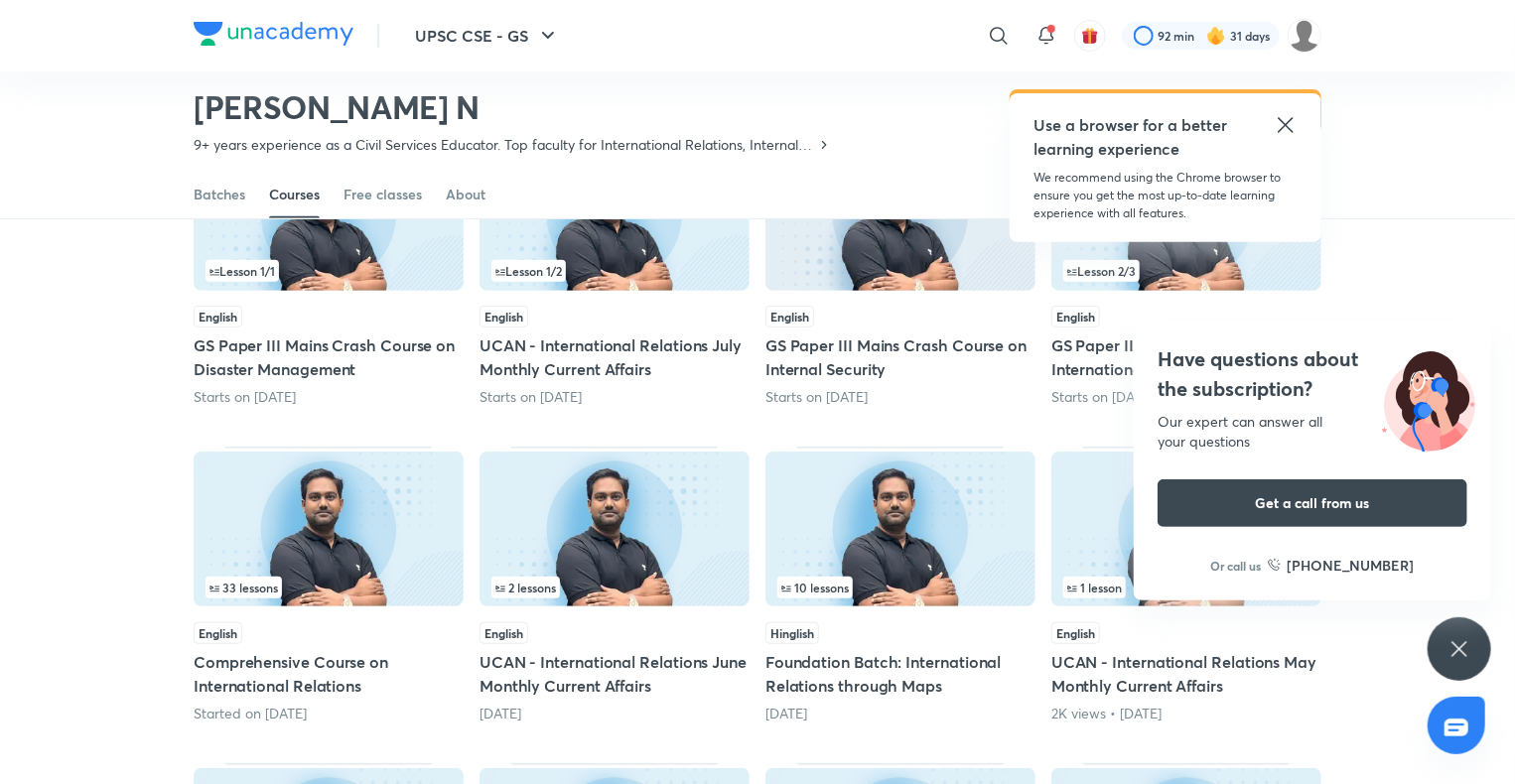 click on "Have questions about the subscription? Our expert can answer all your questions Get a call from us Or call us +91 8585858585" at bounding box center [1459, 649] 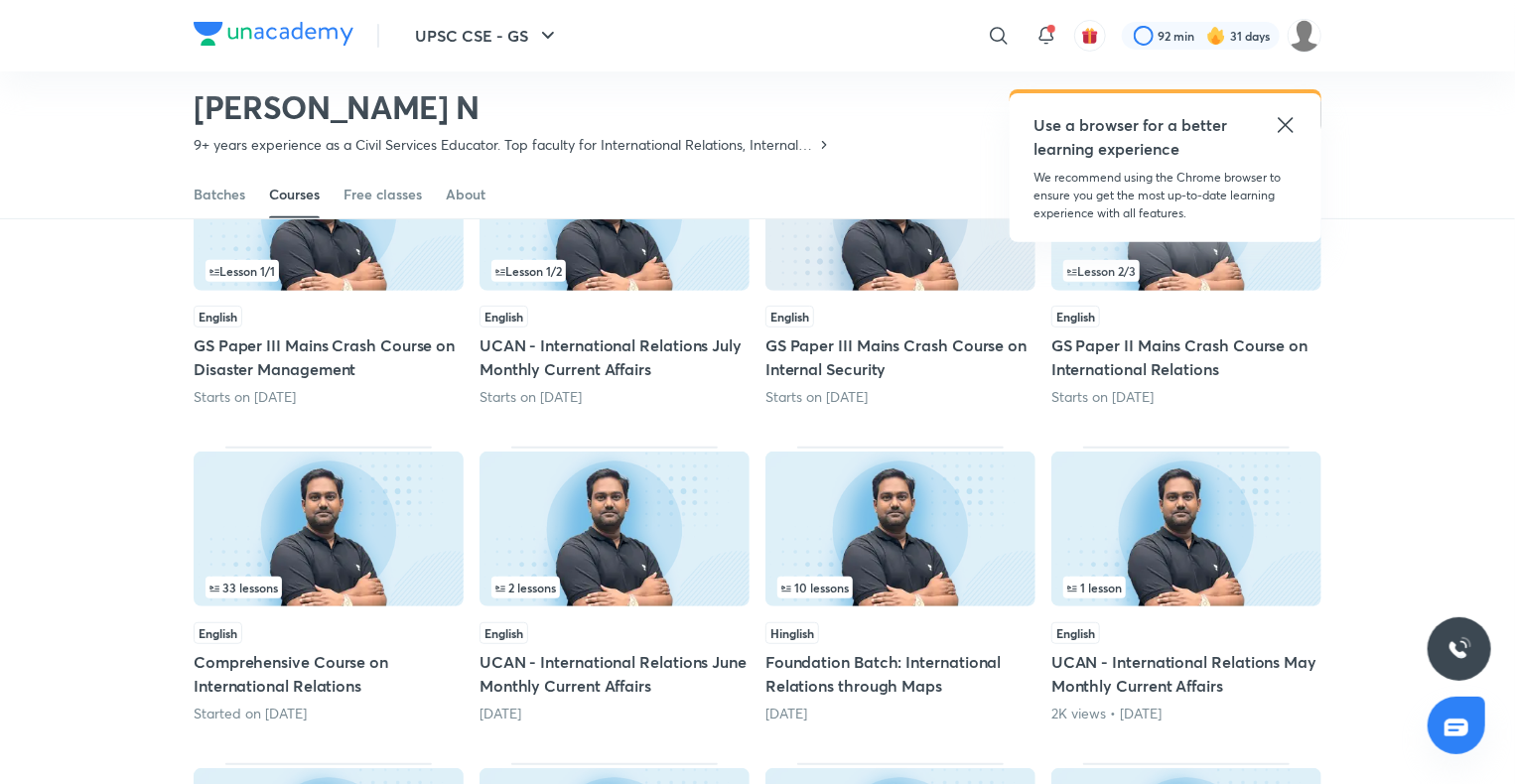 click at bounding box center (329, 529) 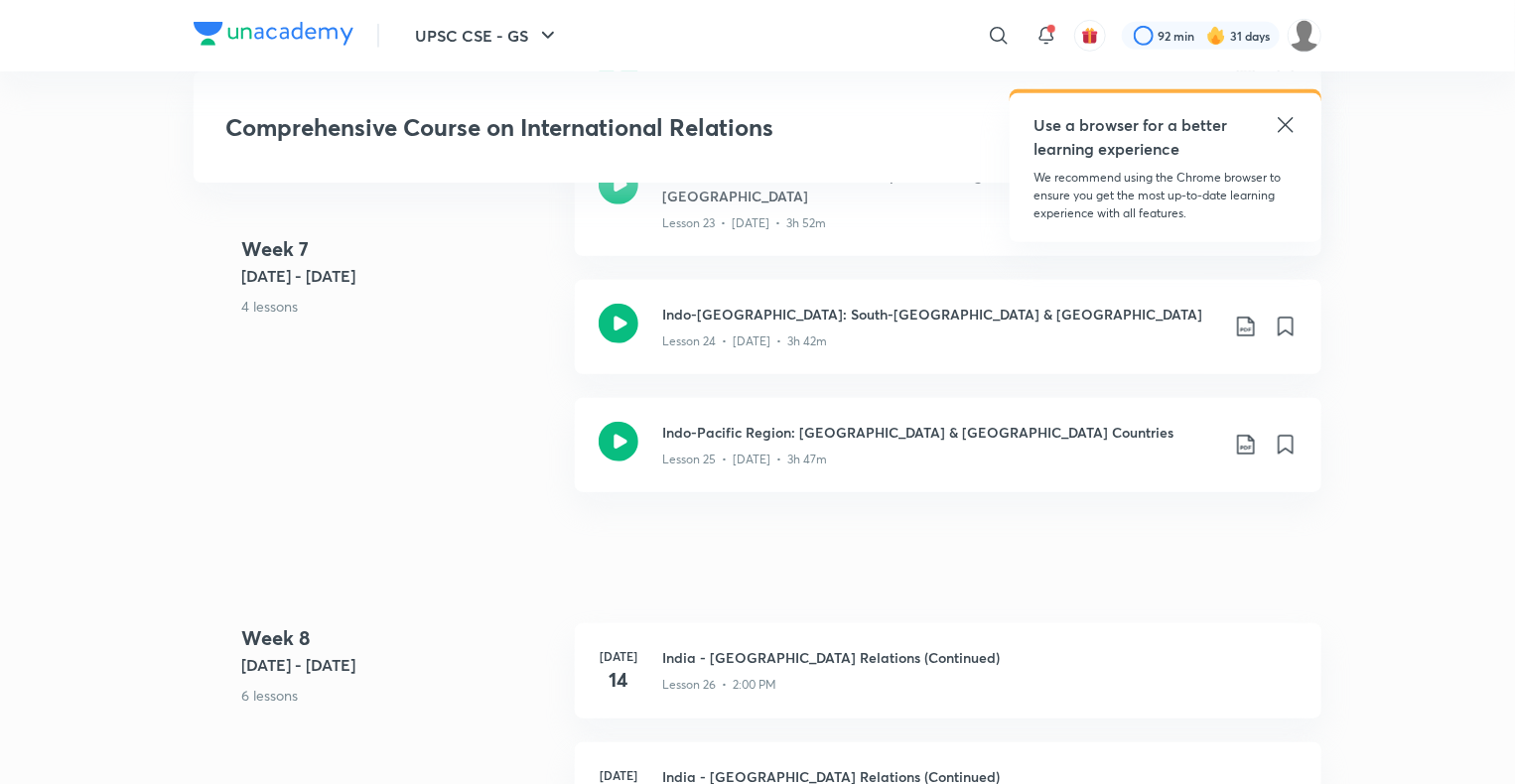 scroll, scrollTop: 4365, scrollLeft: 0, axis: vertical 